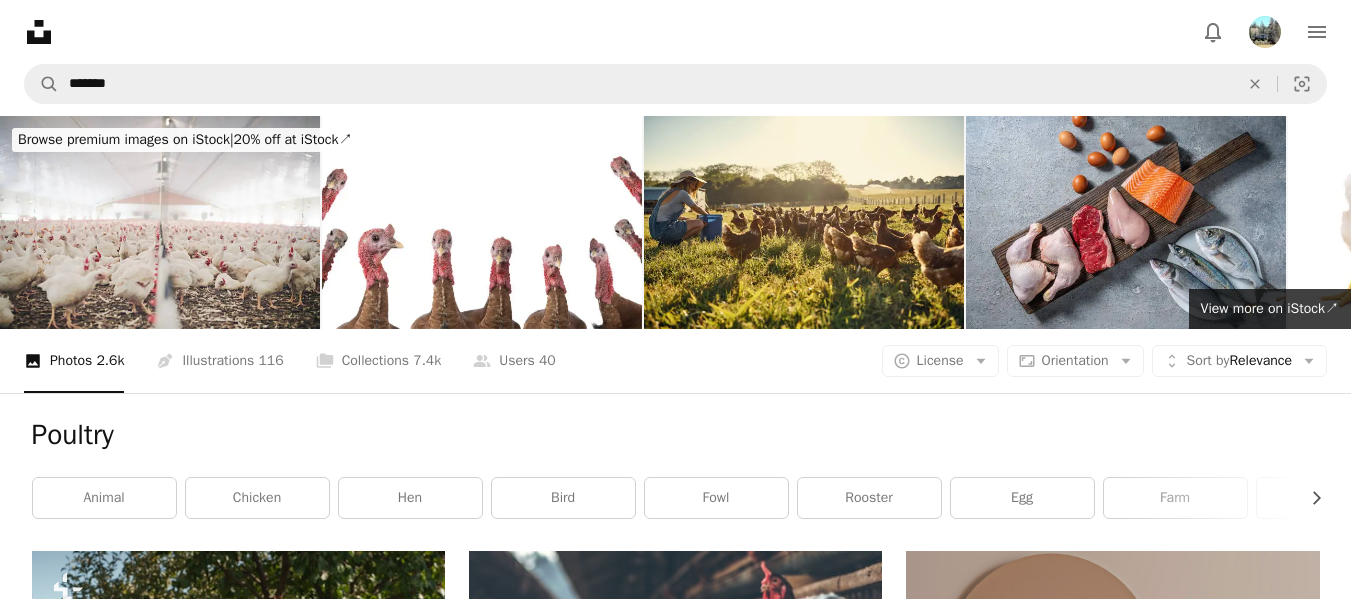 scroll, scrollTop: 44700, scrollLeft: 0, axis: vertical 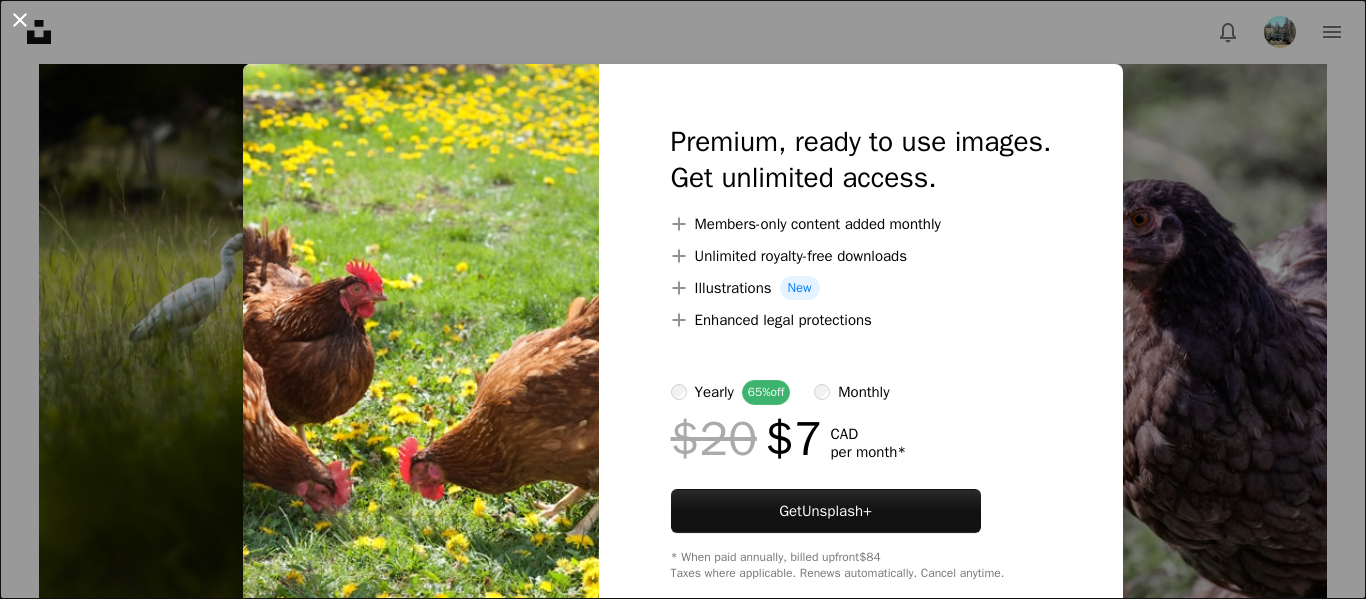 click on "An X shape" at bounding box center (20, 20) 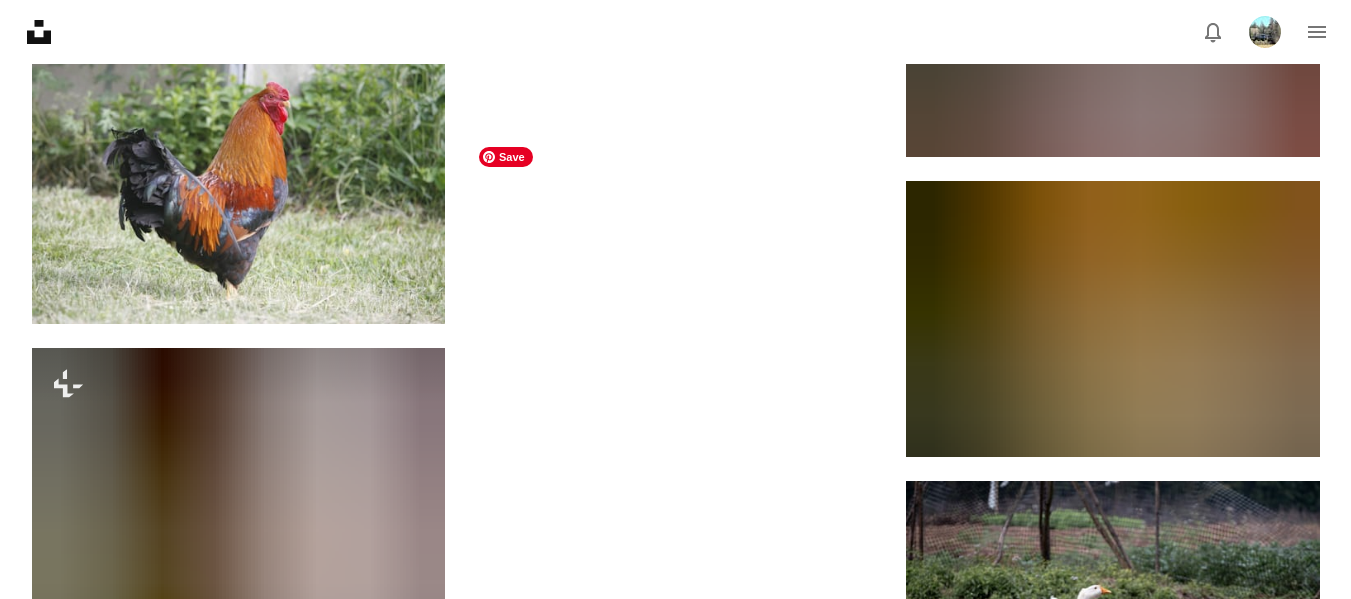 scroll, scrollTop: 81600, scrollLeft: 0, axis: vertical 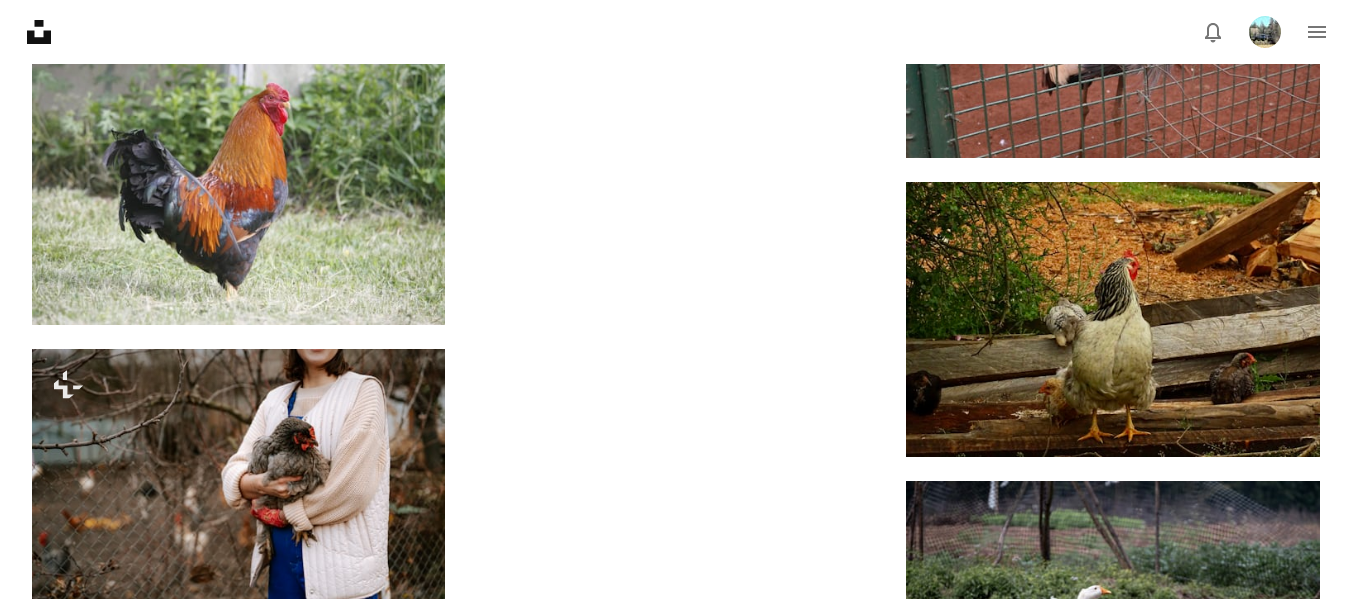 click 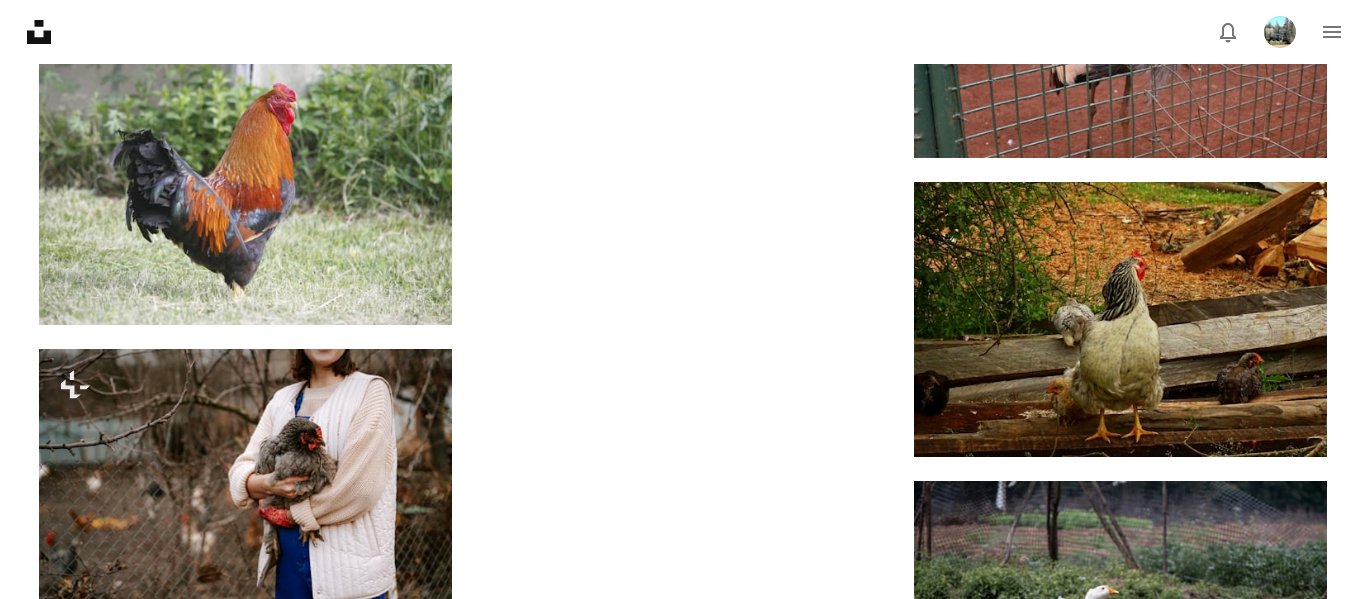 click on "Chickens" at bounding box center [838, 3105] 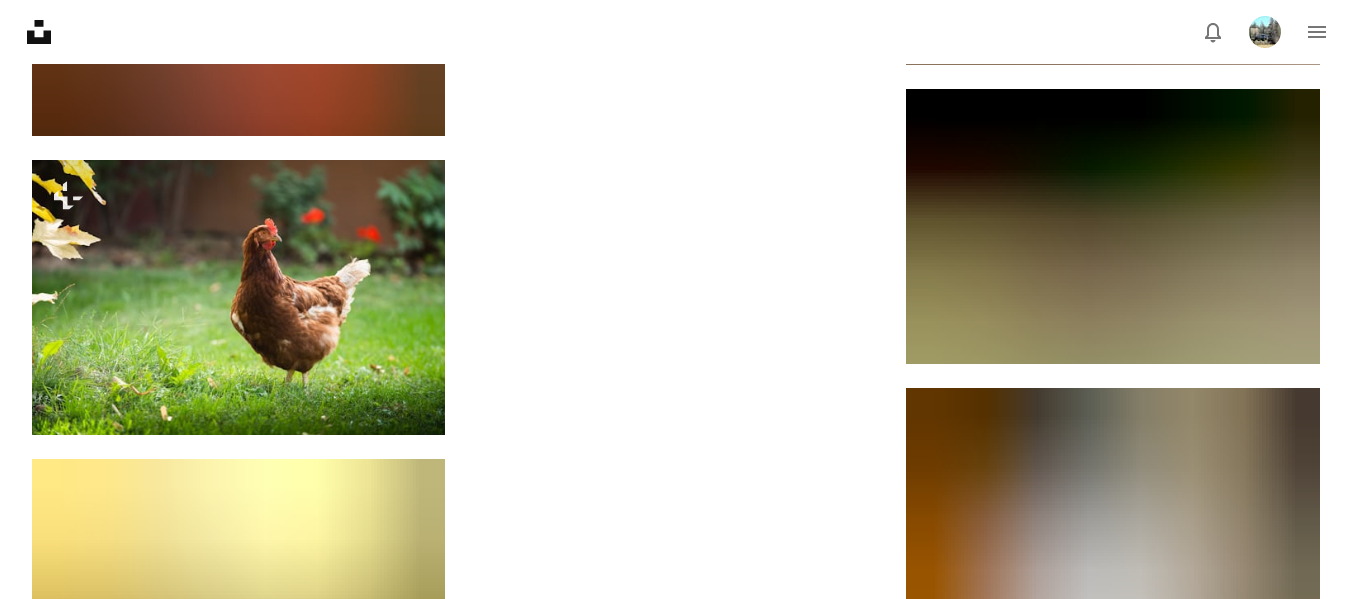 scroll, scrollTop: 83400, scrollLeft: 0, axis: vertical 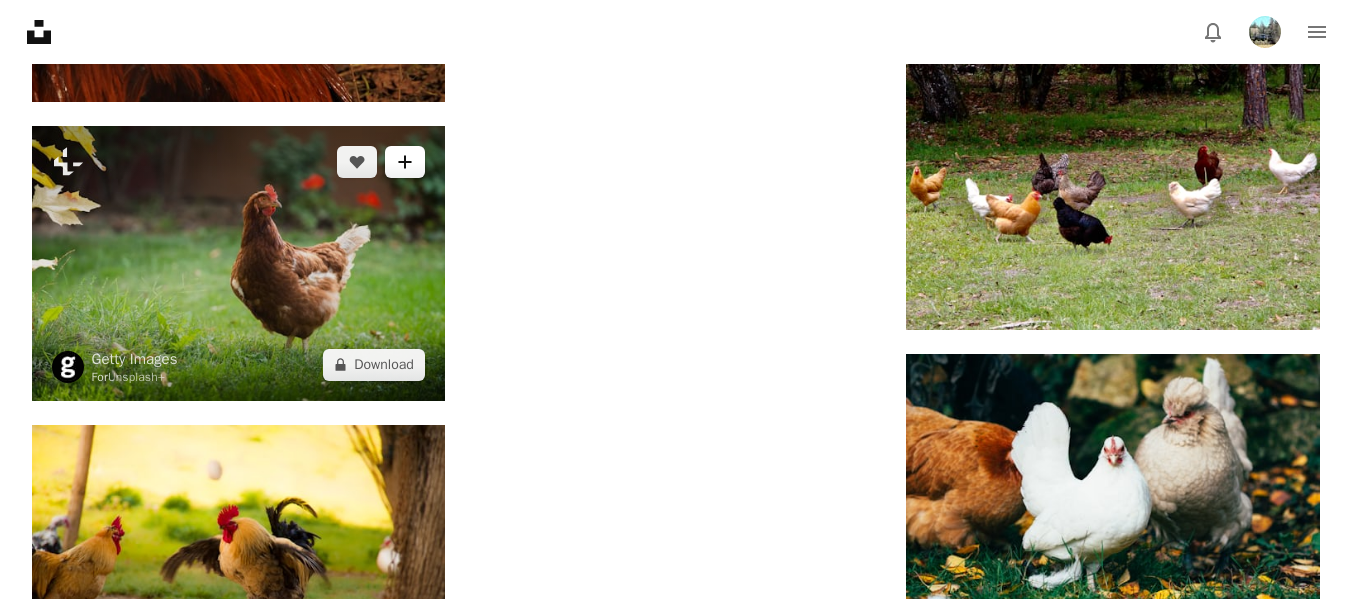 click on "A plus sign" 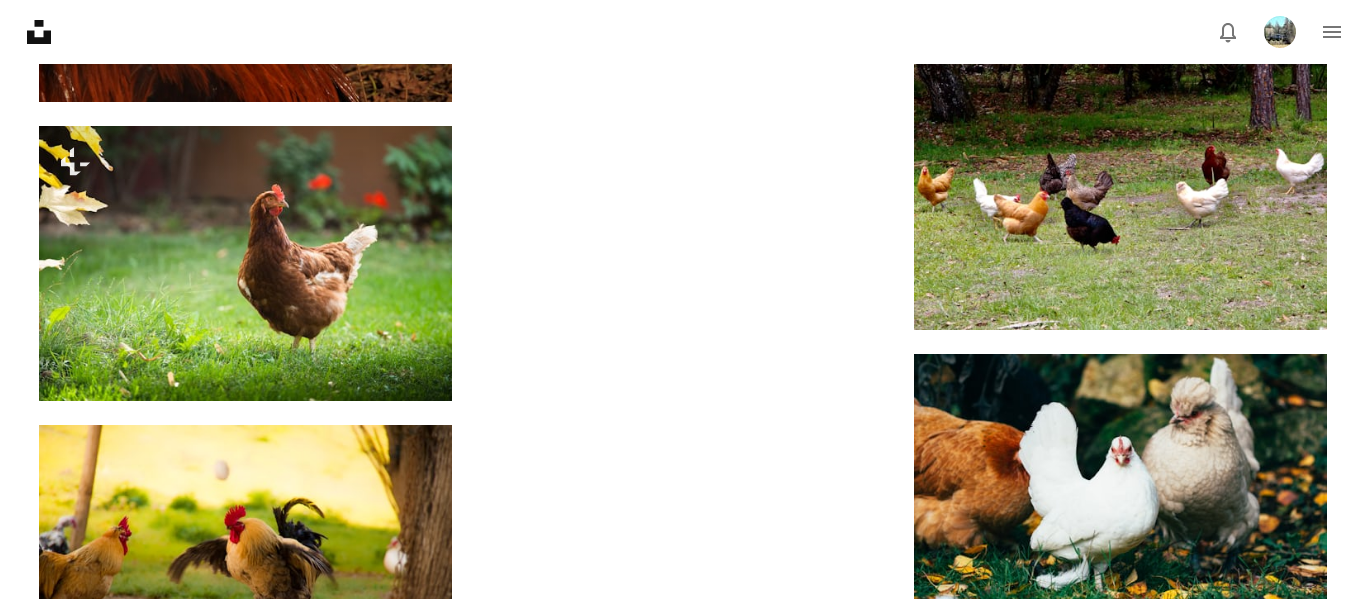 drag, startPoint x: 781, startPoint y: 289, endPoint x: 1179, endPoint y: 164, distance: 417.16785 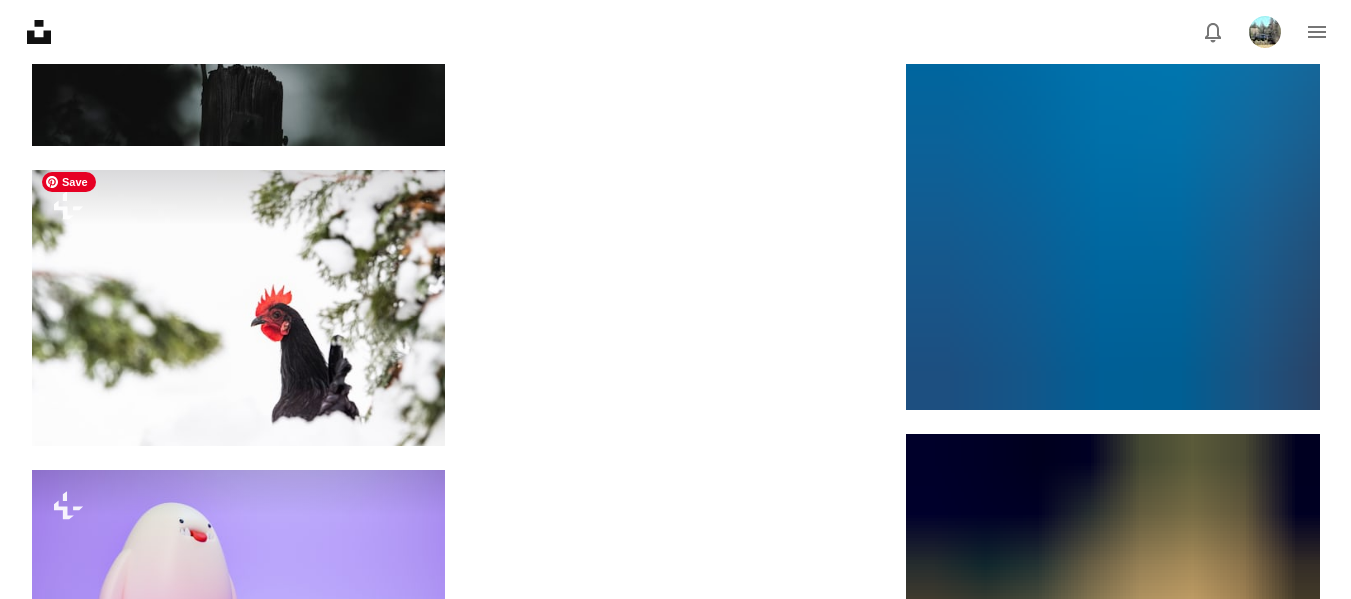 scroll, scrollTop: 92300, scrollLeft: 0, axis: vertical 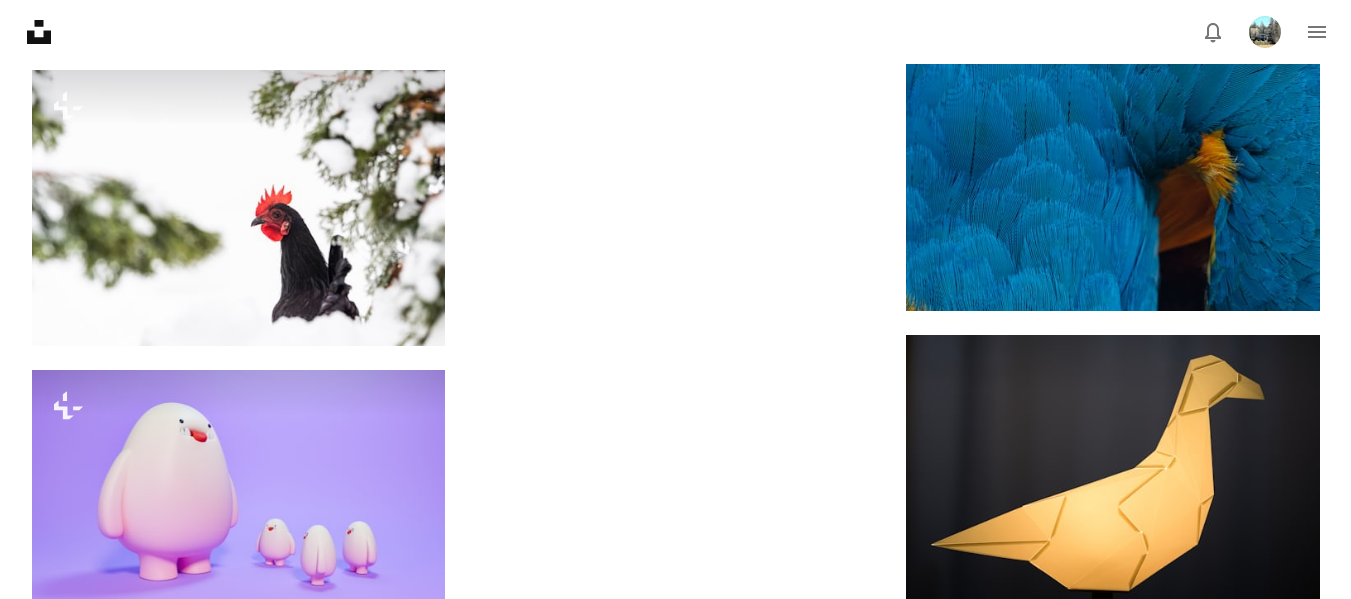 click on "Unsplash logo Unsplash Home" 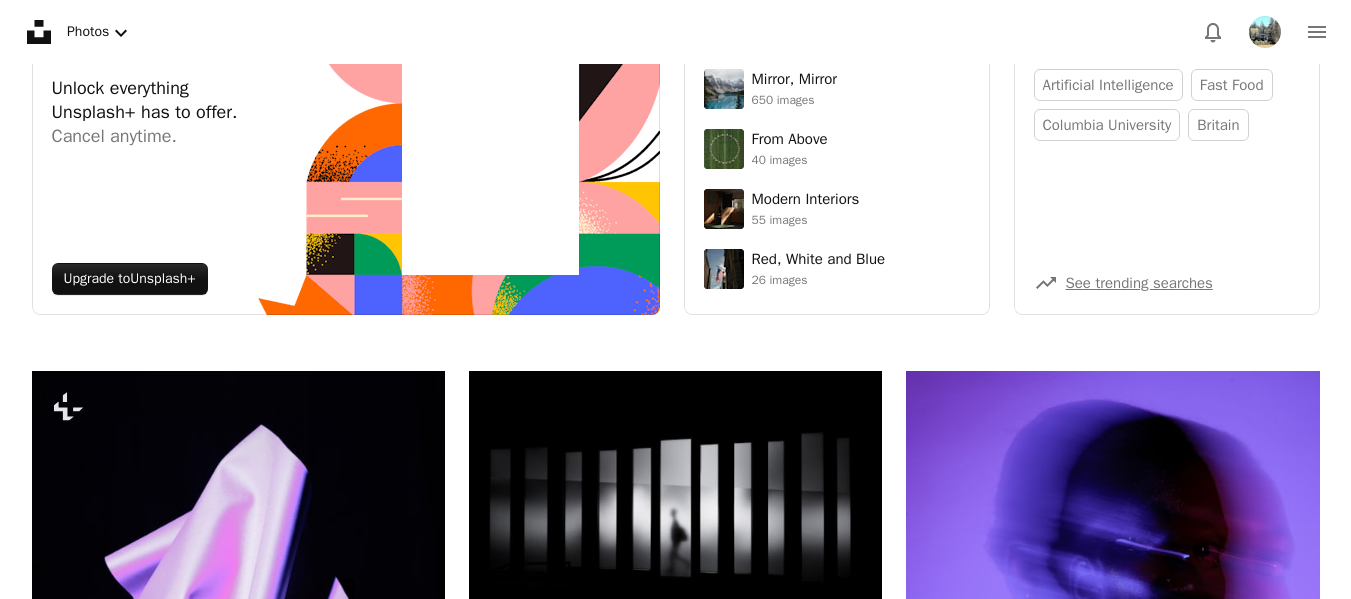 scroll, scrollTop: 0, scrollLeft: 0, axis: both 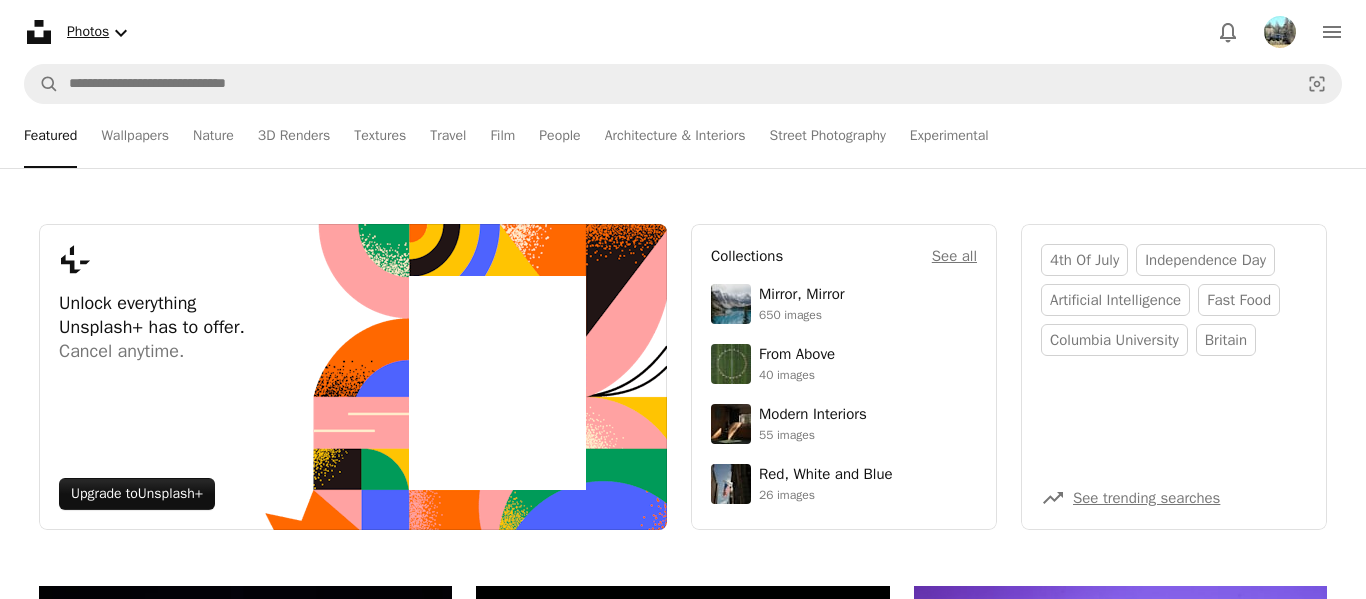 click 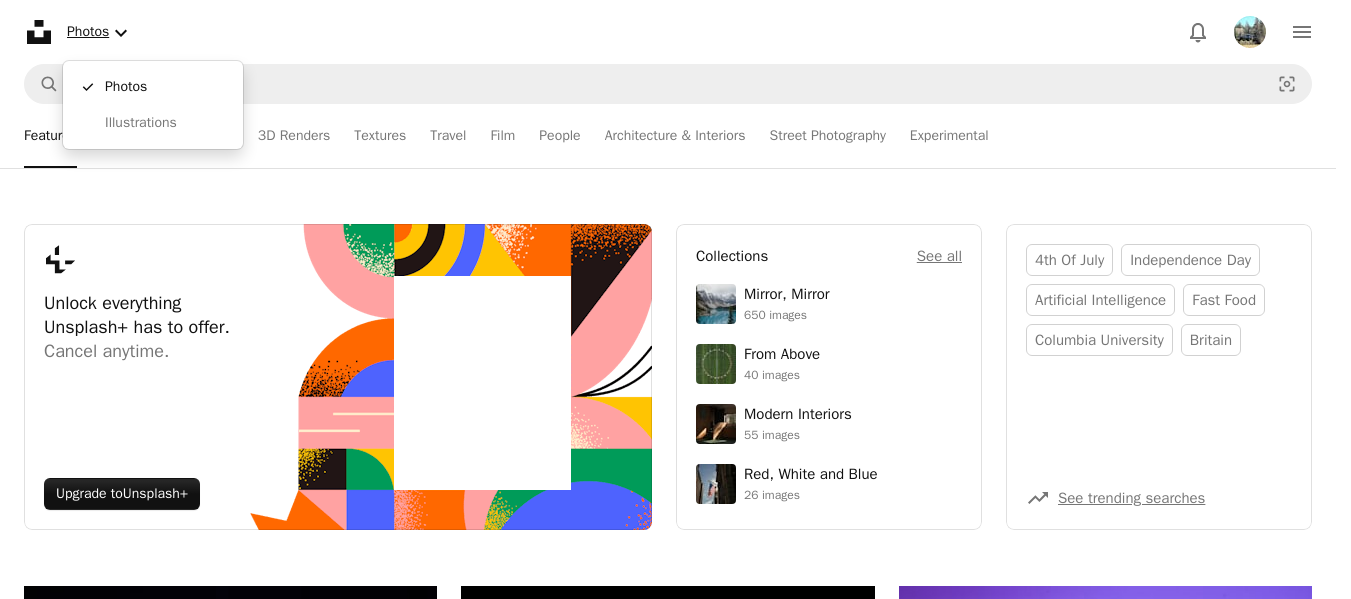 click 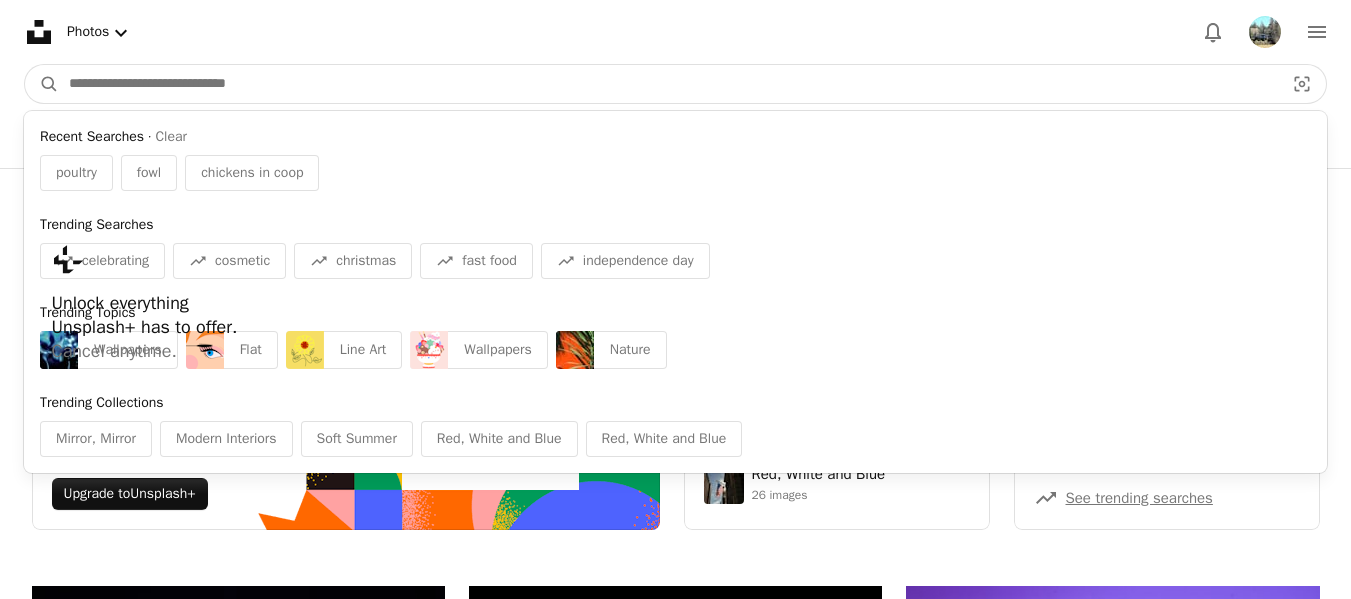 click at bounding box center [668, 84] 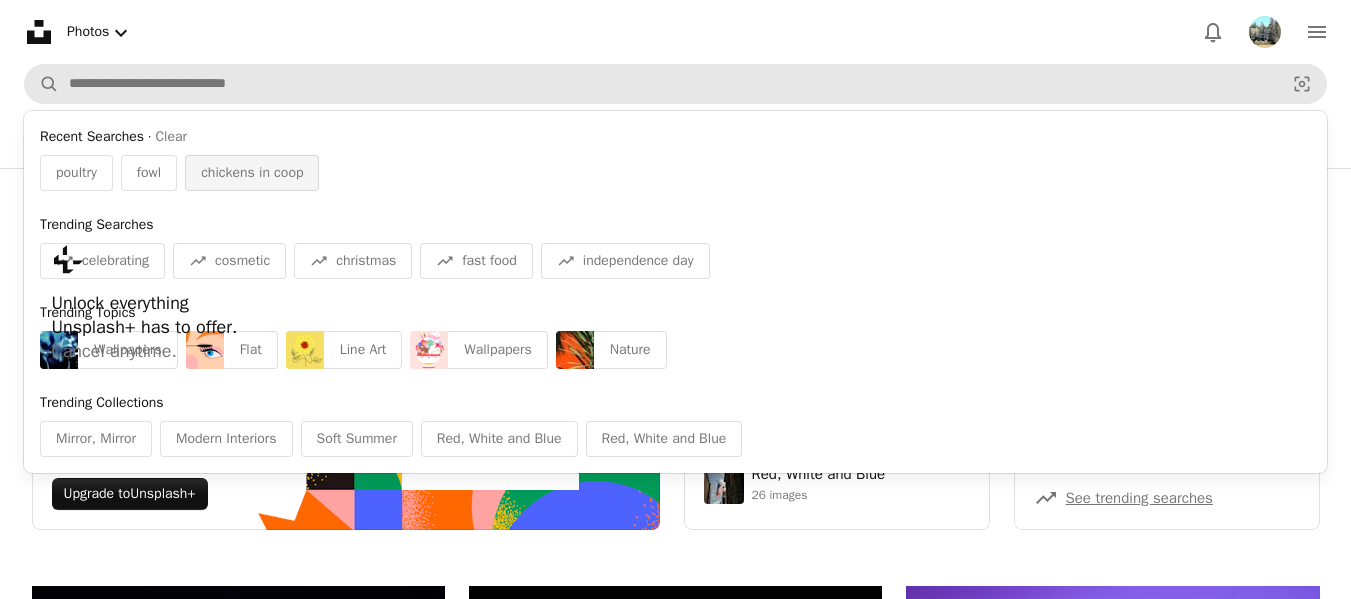 click on "chickens in coop" at bounding box center [252, 173] 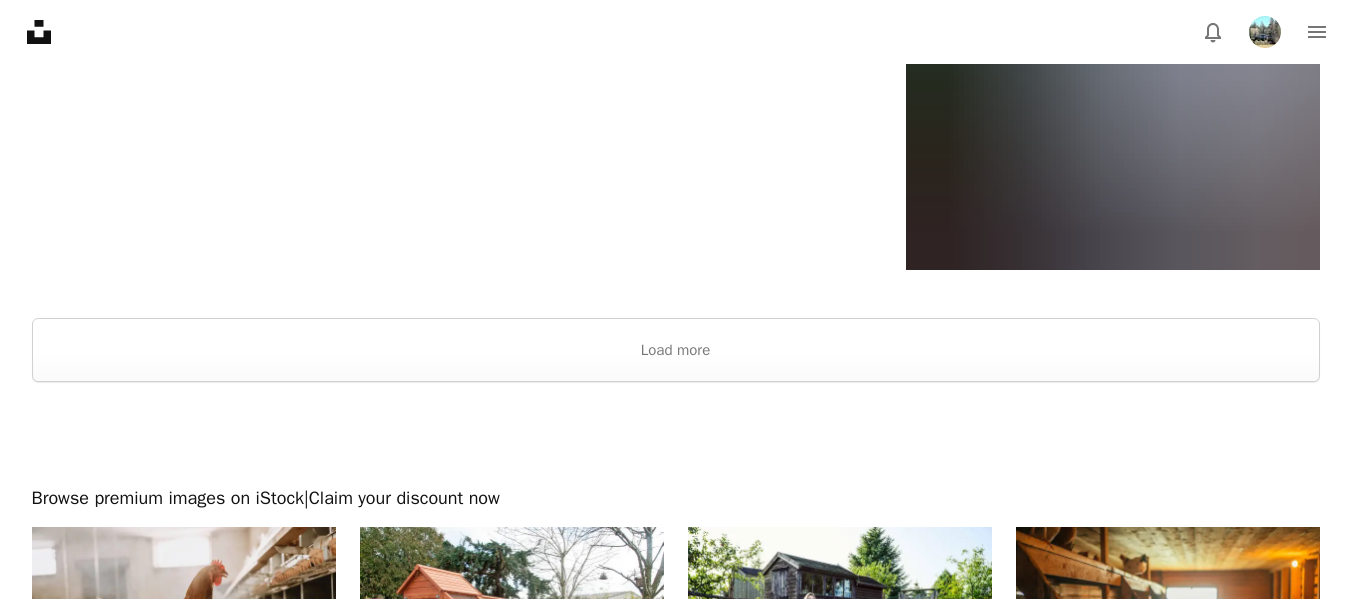 scroll, scrollTop: 4100, scrollLeft: 0, axis: vertical 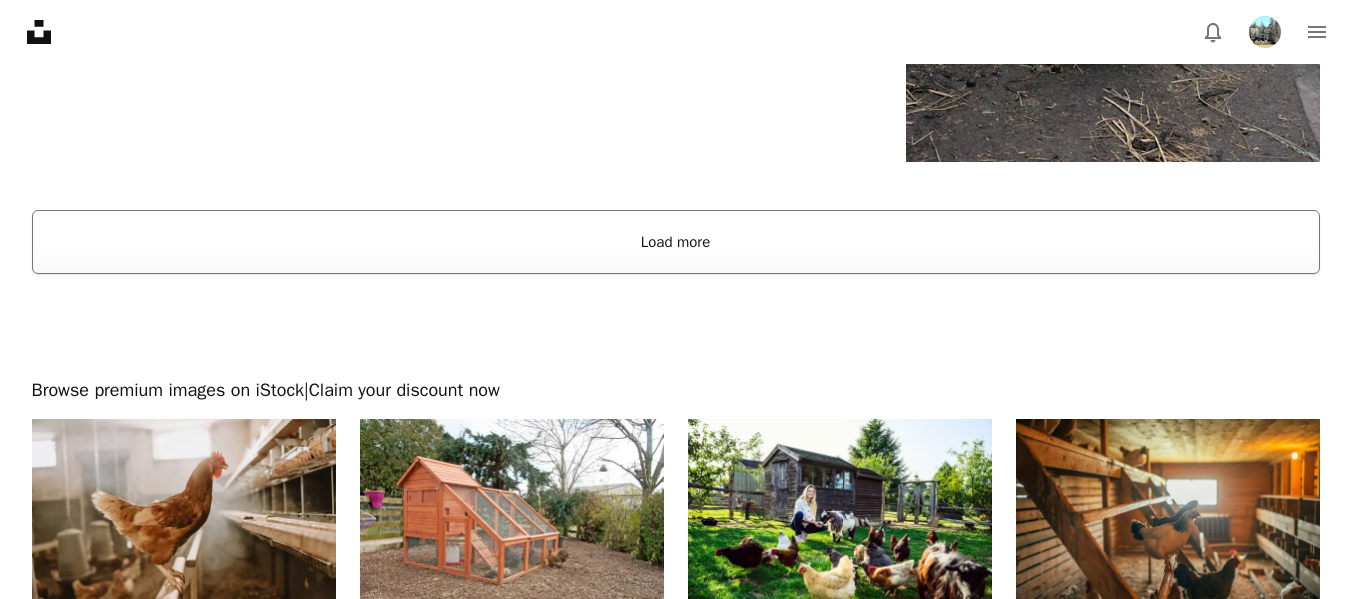 click on "Load more" at bounding box center (676, 242) 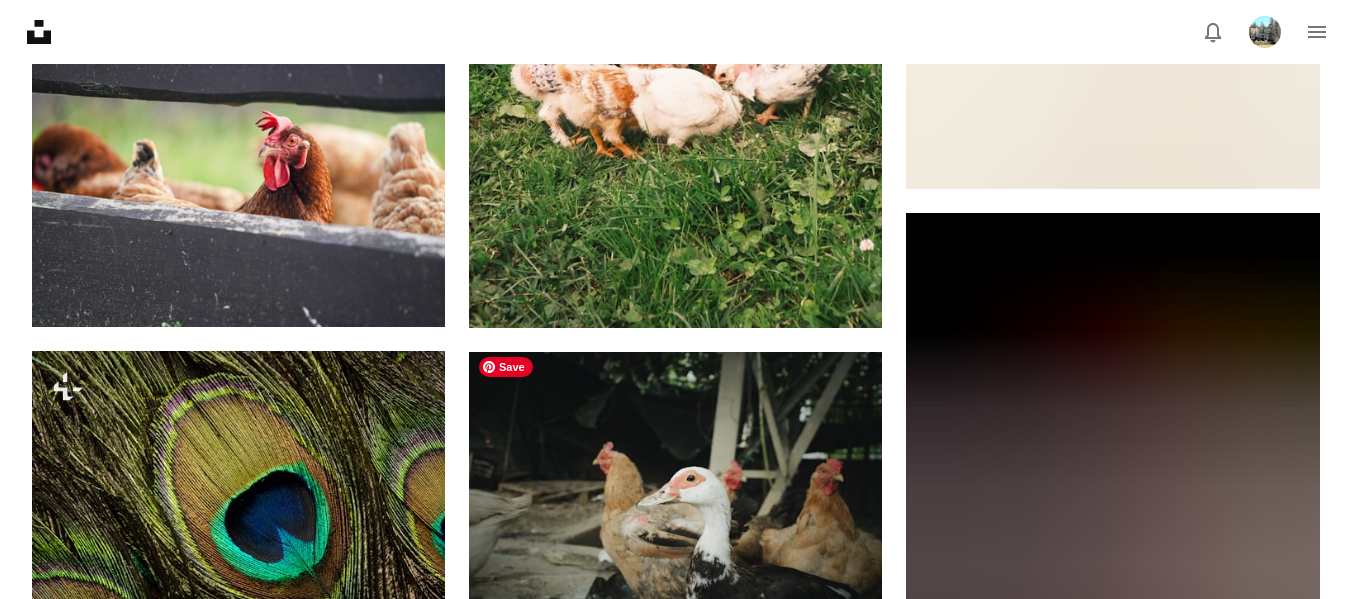 scroll, scrollTop: 27900, scrollLeft: 0, axis: vertical 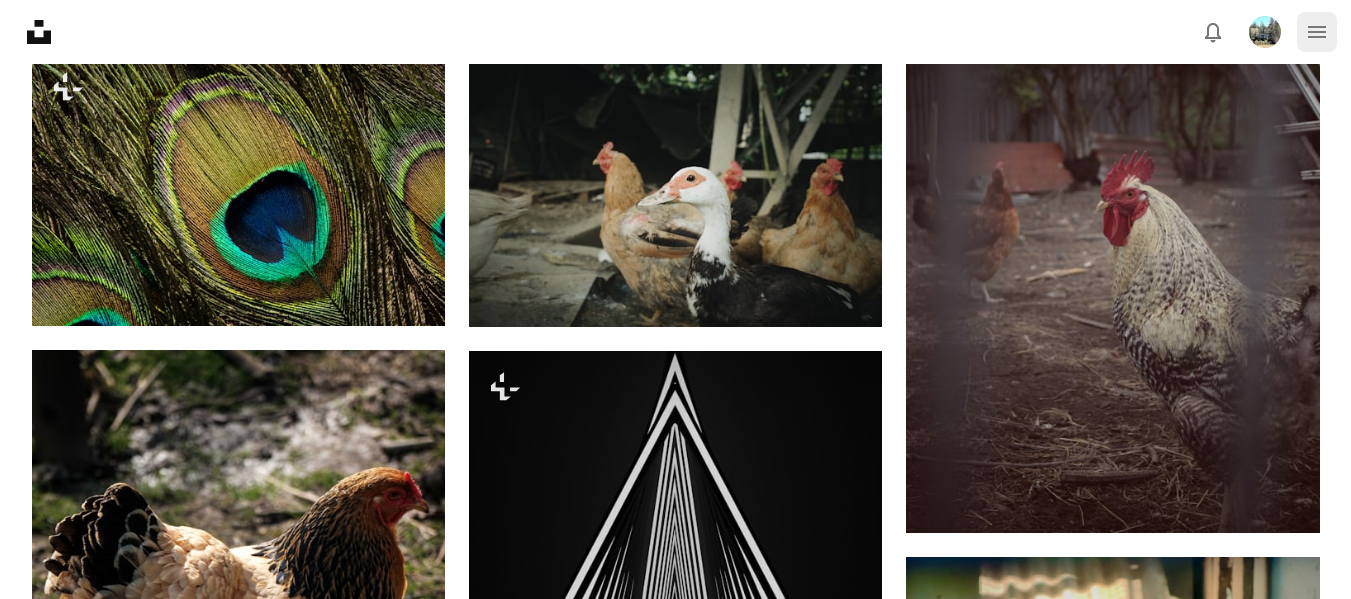 click 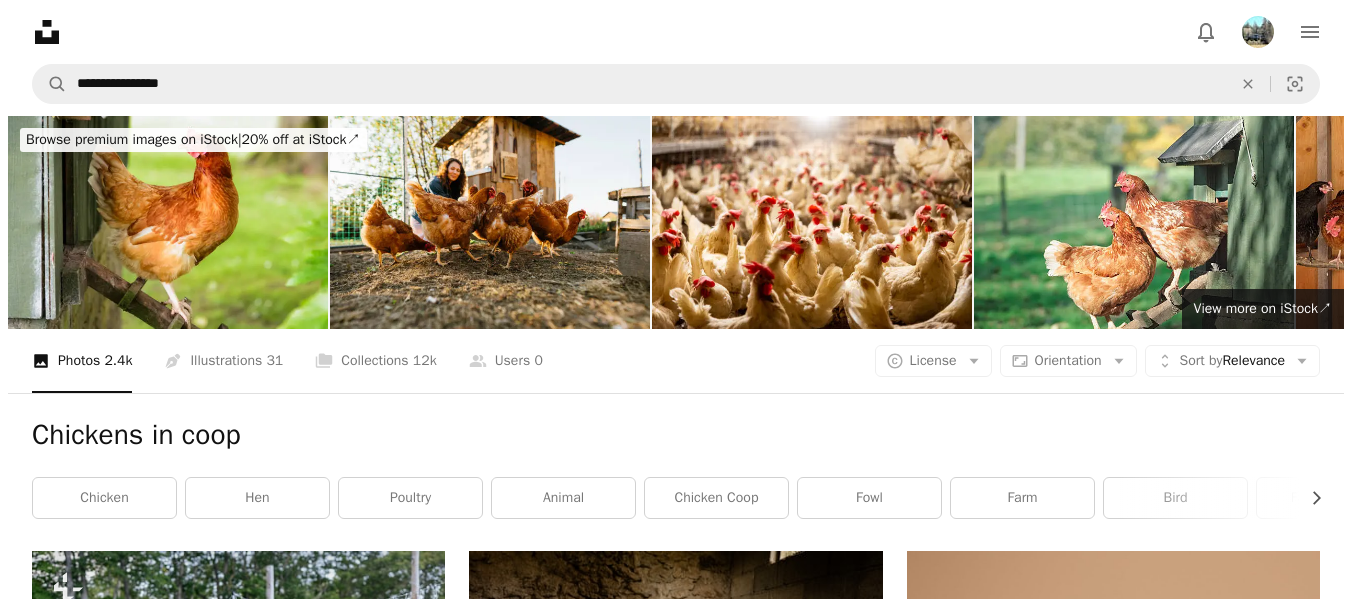 scroll, scrollTop: 0, scrollLeft: 0, axis: both 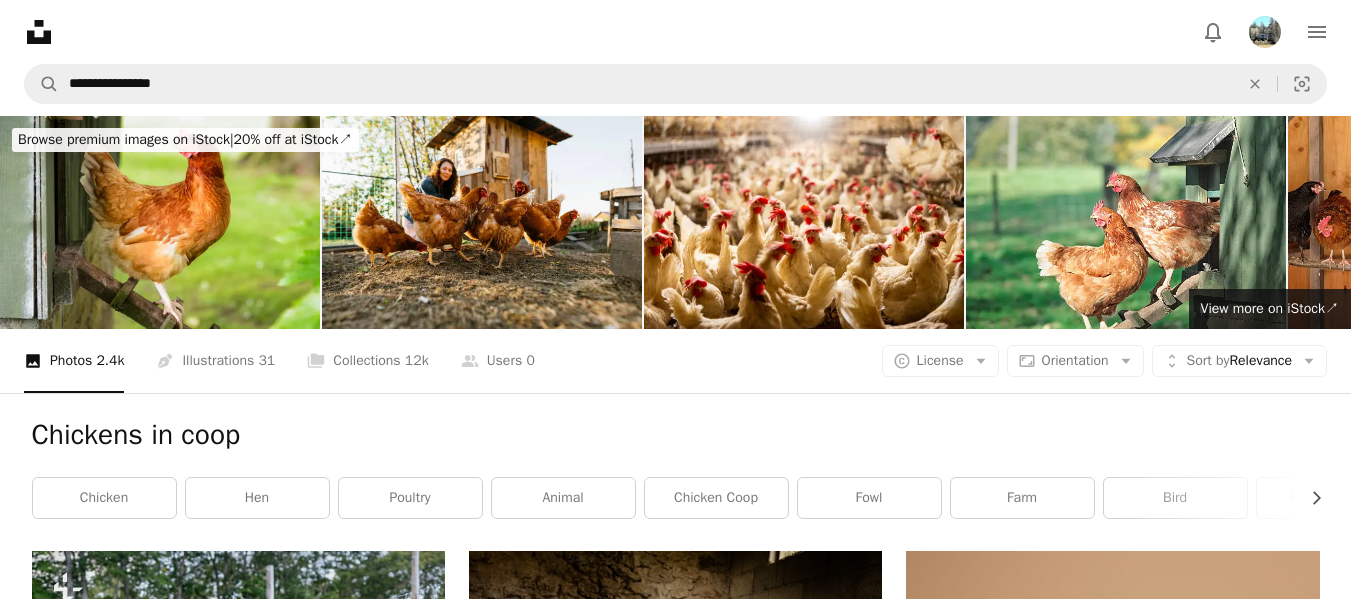 click at bounding box center [1265, 32] 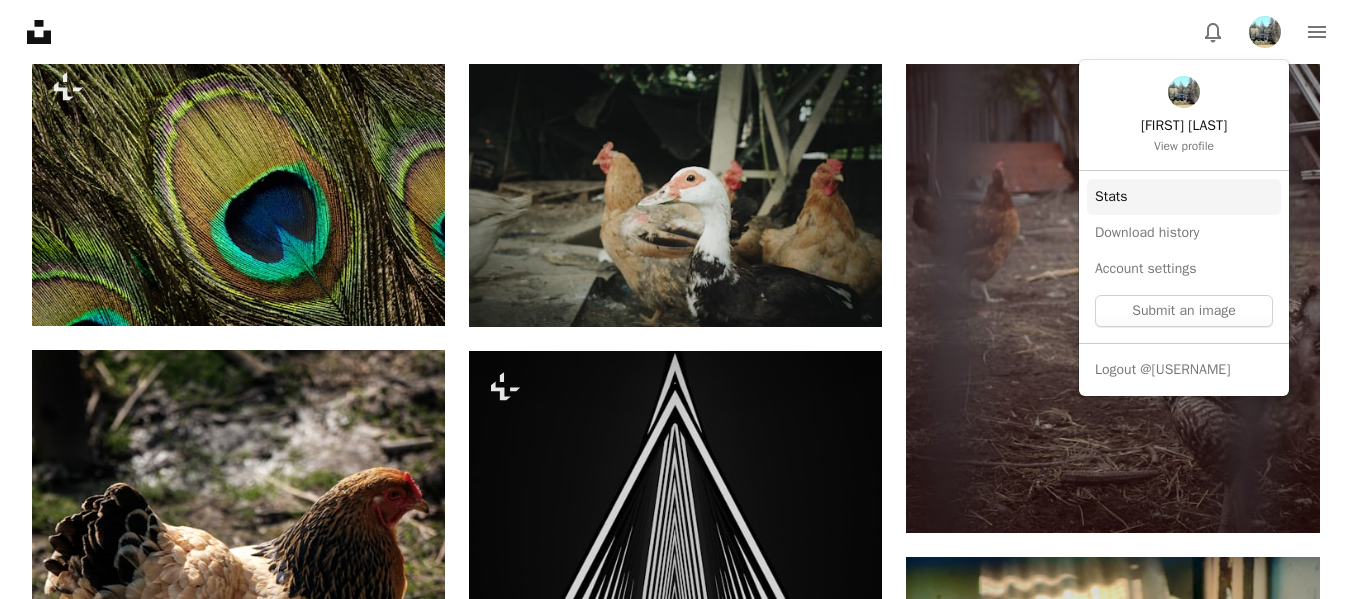 click on "Stats" at bounding box center (1184, 197) 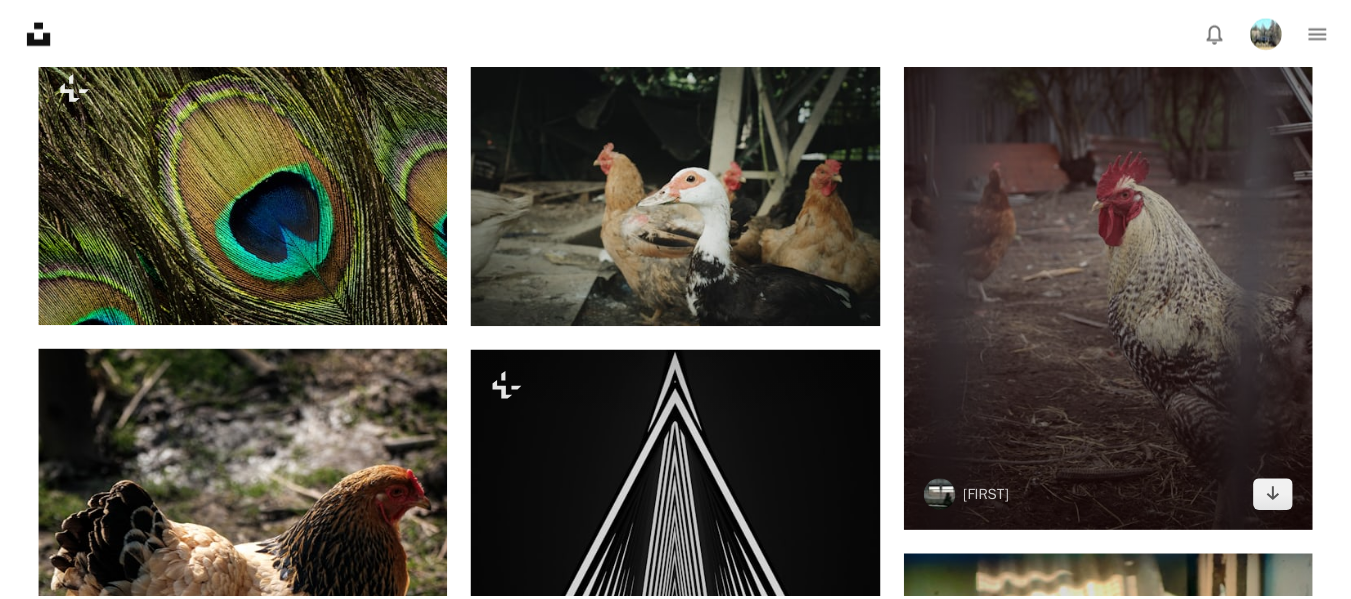 scroll, scrollTop: 0, scrollLeft: 0, axis: both 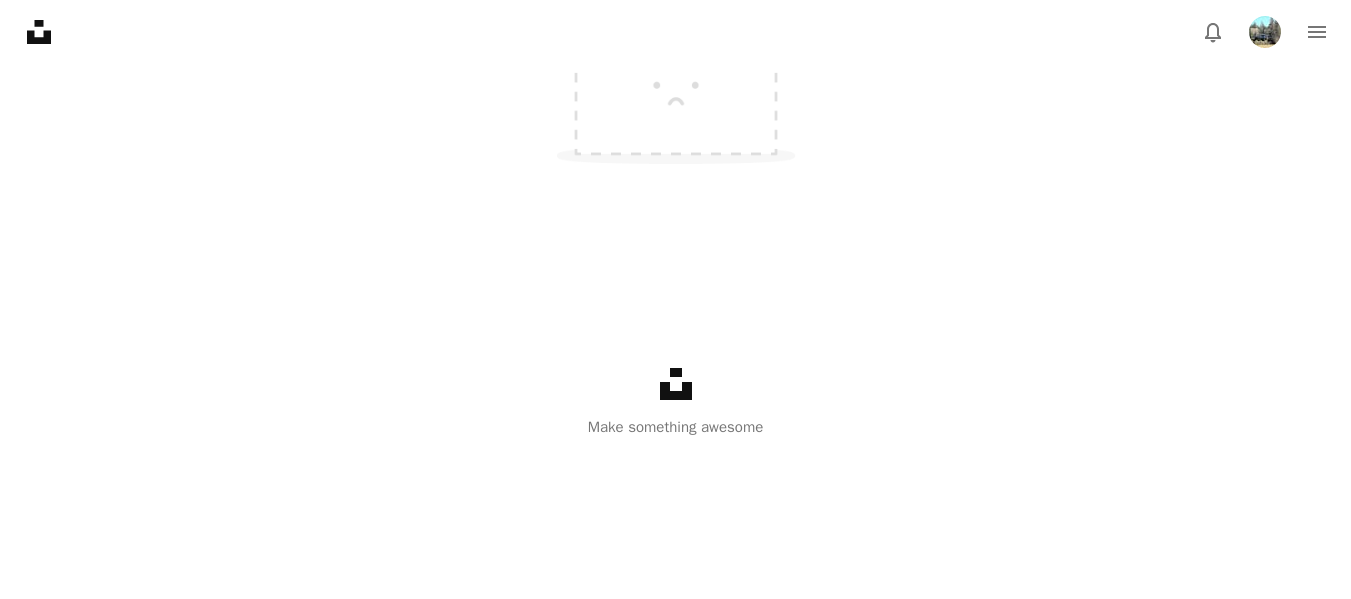 click on "A stack of folders Collections   12" at bounding box center (439, -1404) 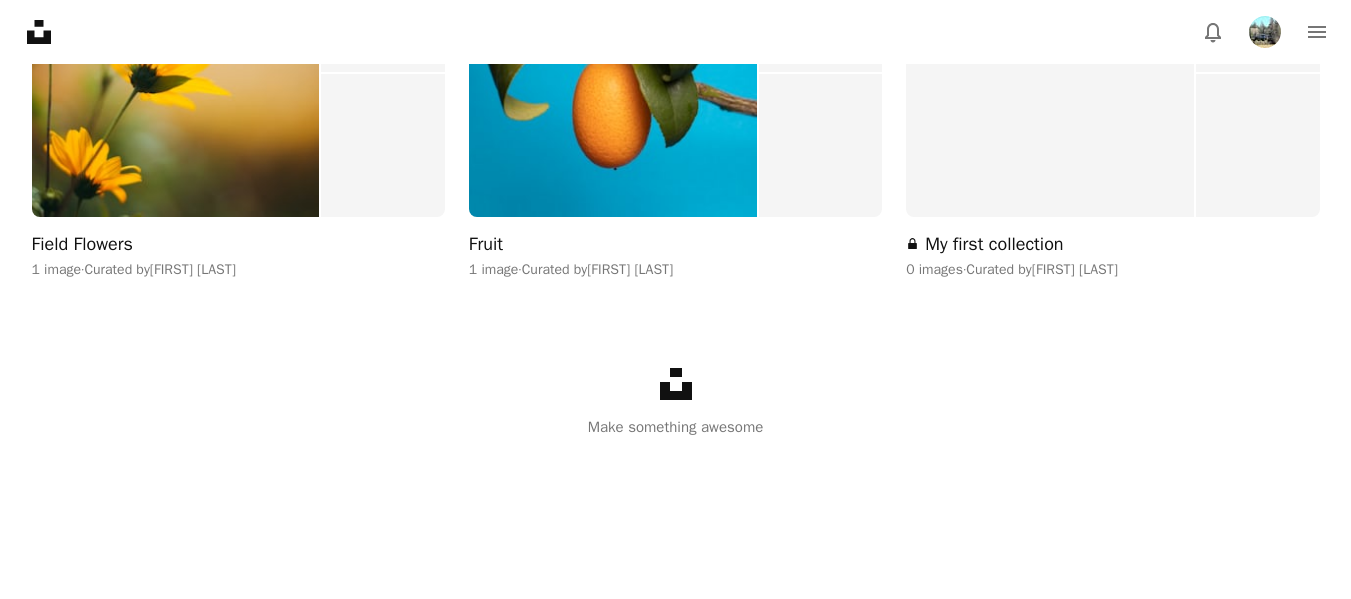 scroll, scrollTop: 400, scrollLeft: 0, axis: vertical 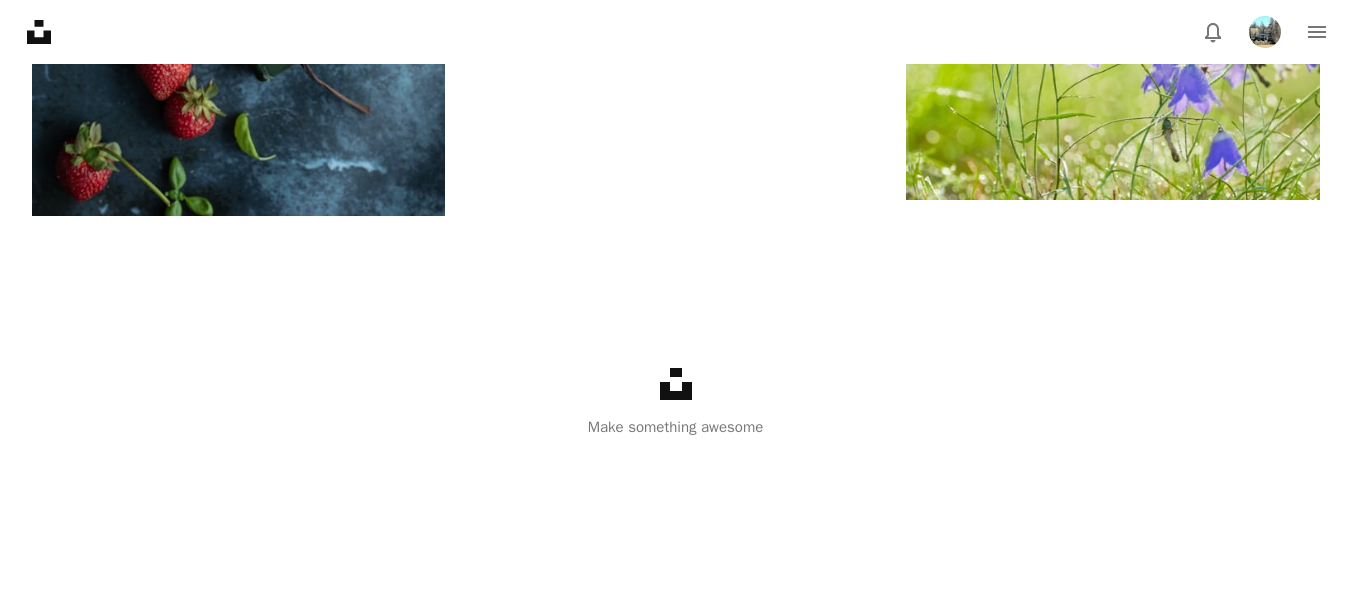 click on "A stack of folders Collections   12" at bounding box center [439, -1049] 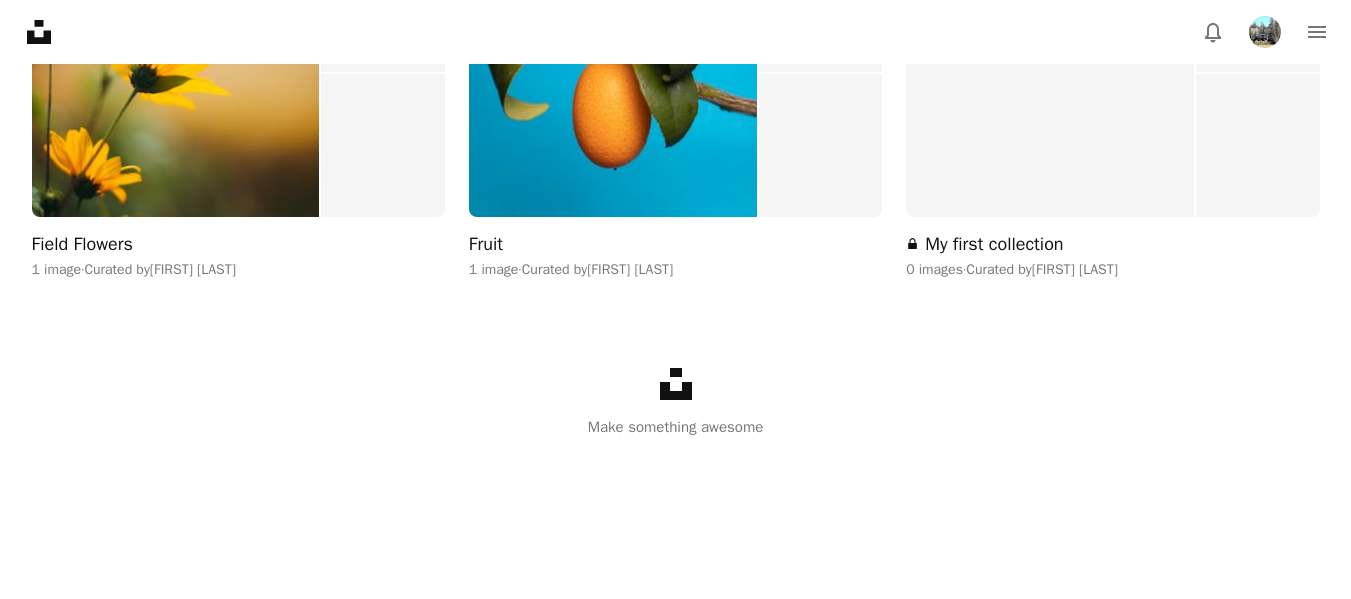 scroll, scrollTop: 900, scrollLeft: 0, axis: vertical 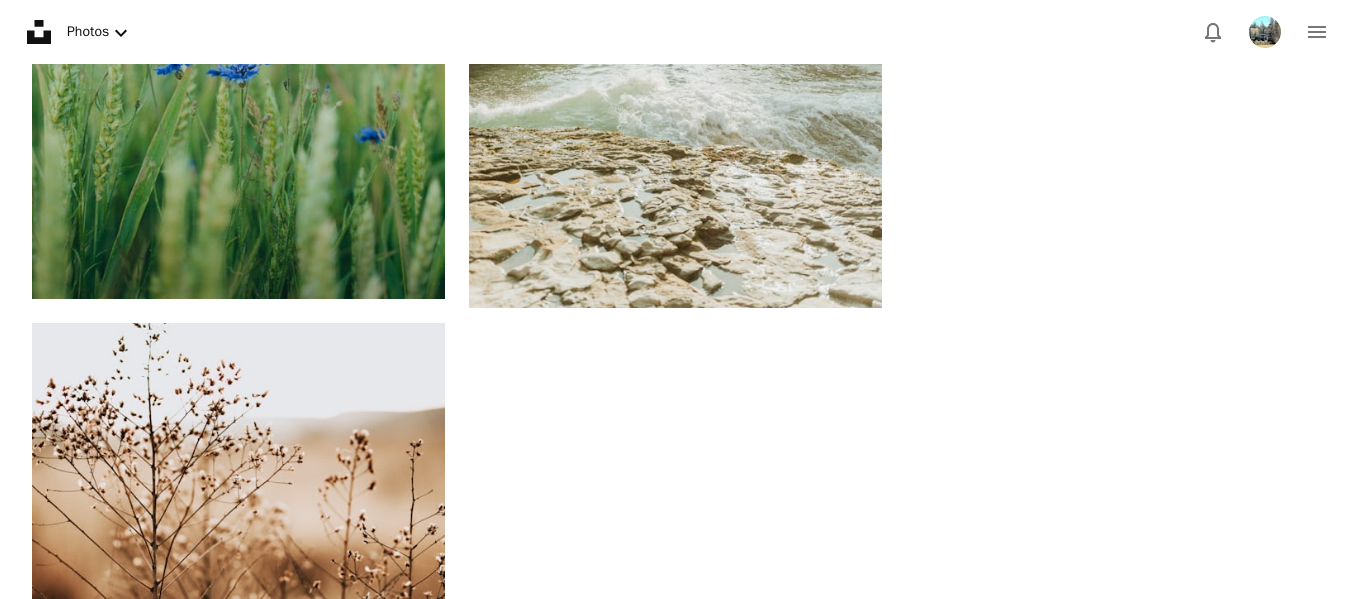 click on "Wallpapers" at bounding box center [135, -3810] 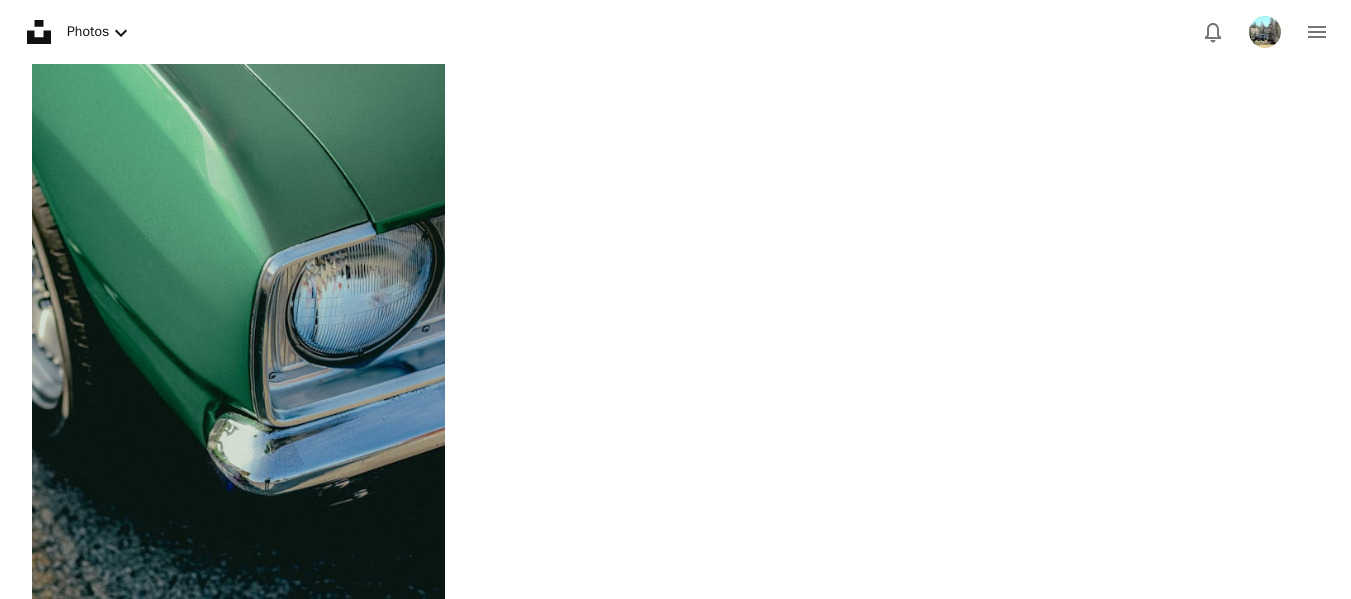 scroll, scrollTop: 400, scrollLeft: 0, axis: vertical 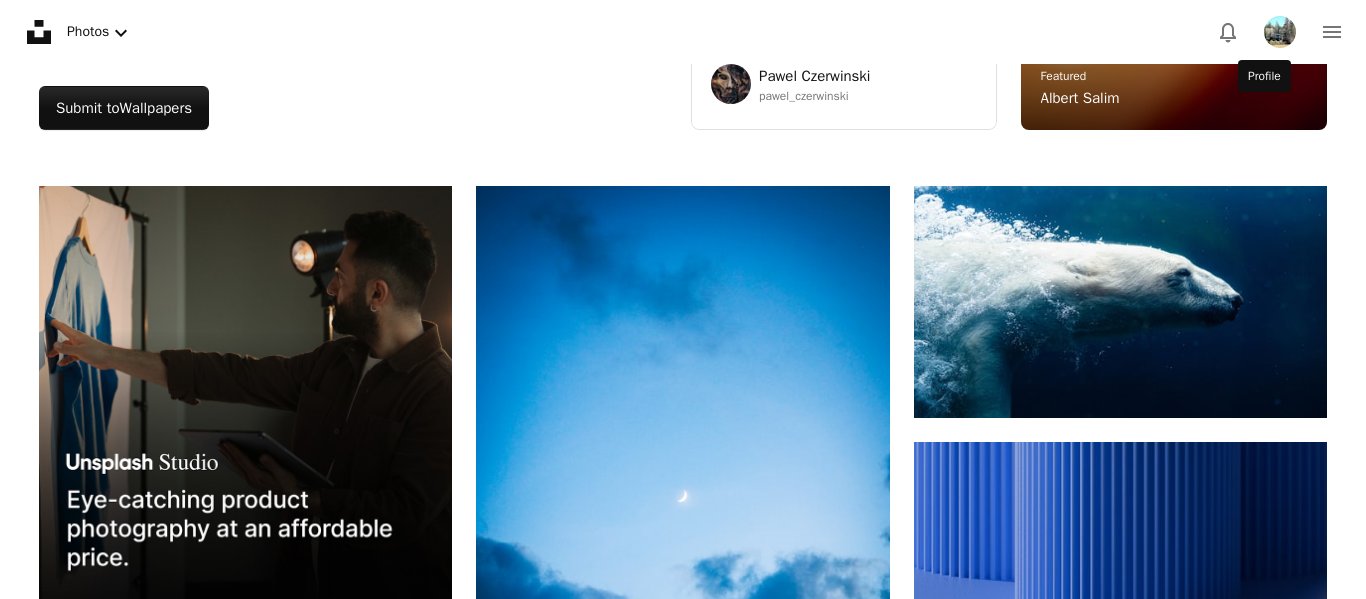 click at bounding box center [1280, 32] 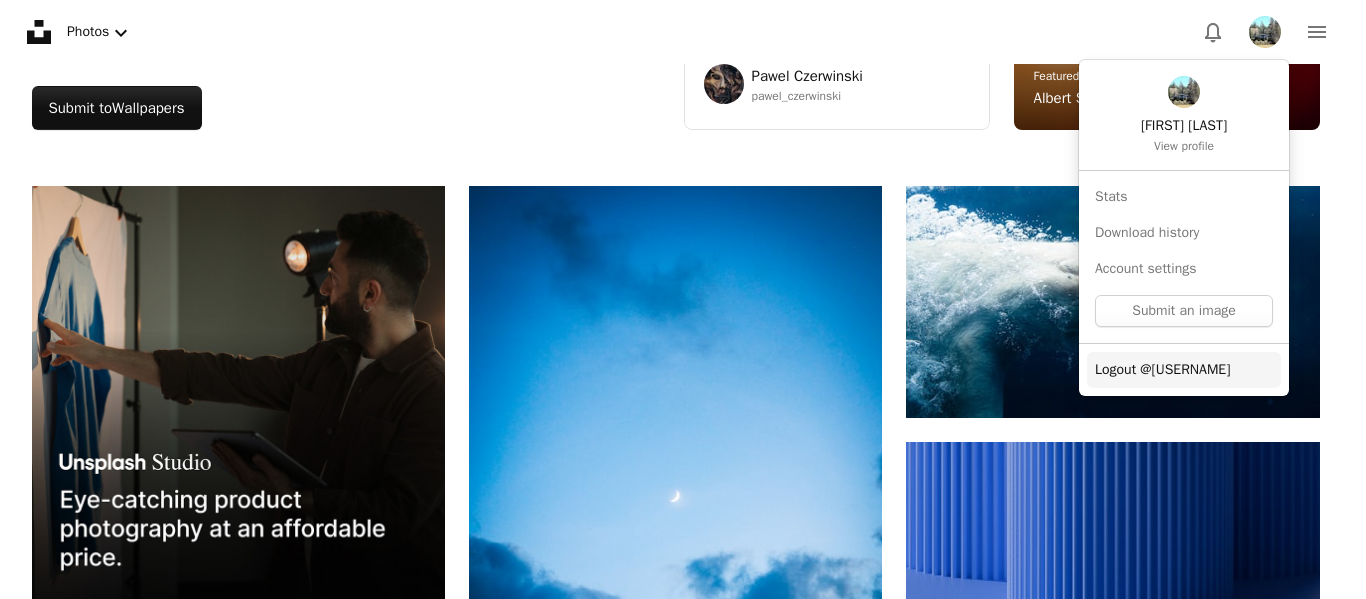 click on "Logout @[USERNAME]" at bounding box center [1162, 370] 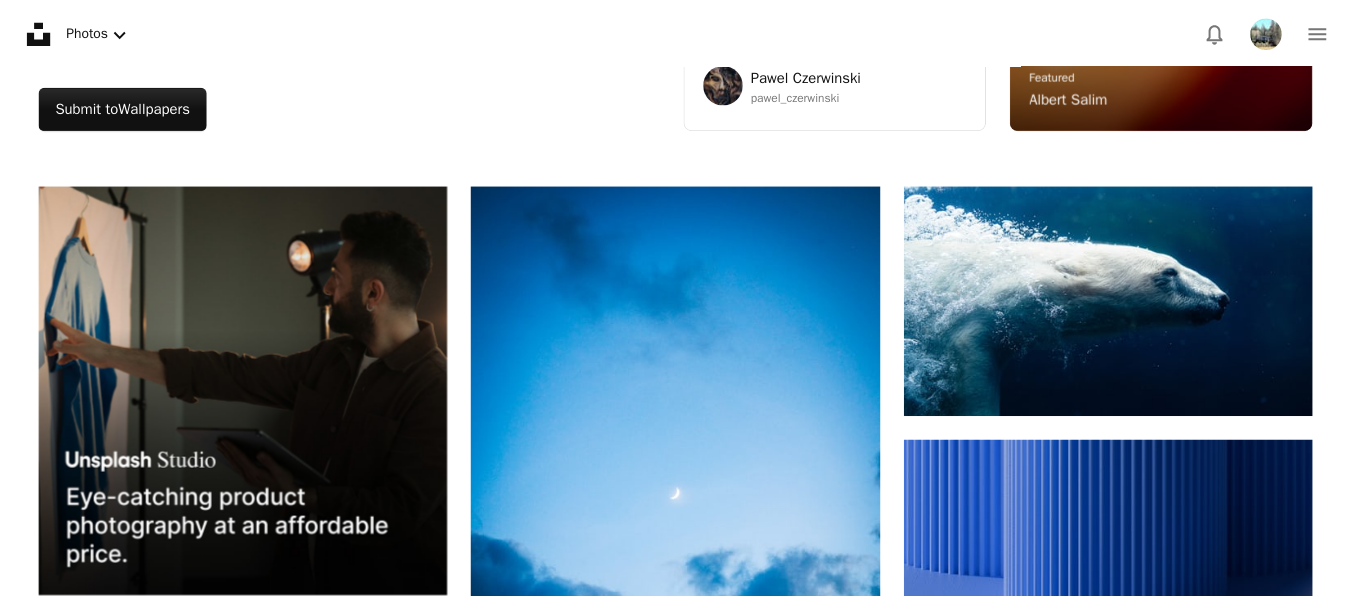 scroll, scrollTop: 400, scrollLeft: 0, axis: vertical 